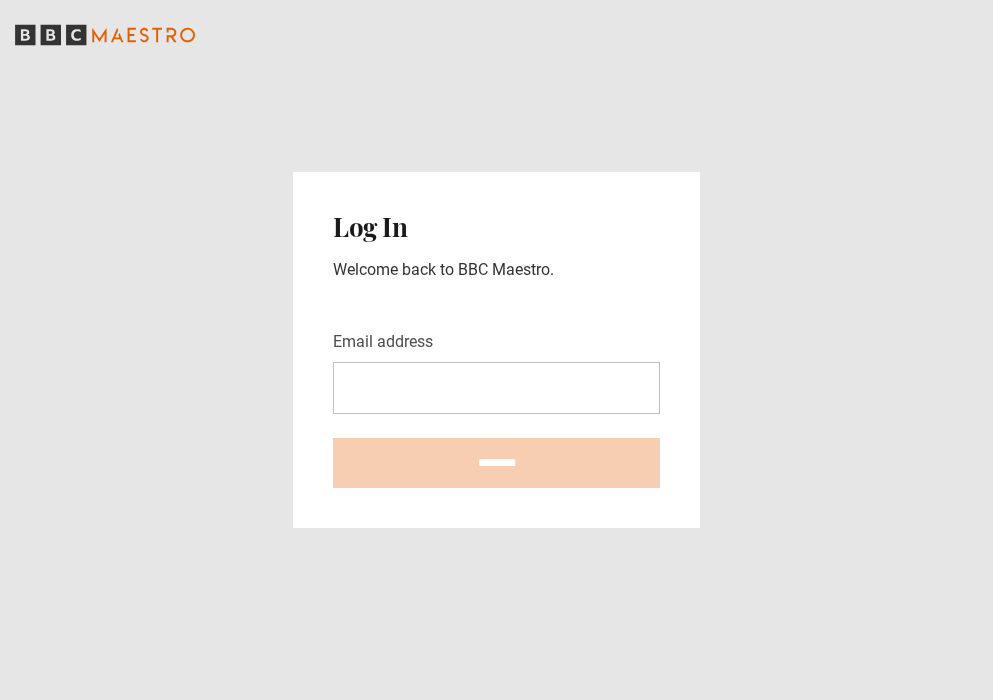 scroll, scrollTop: 0, scrollLeft: 0, axis: both 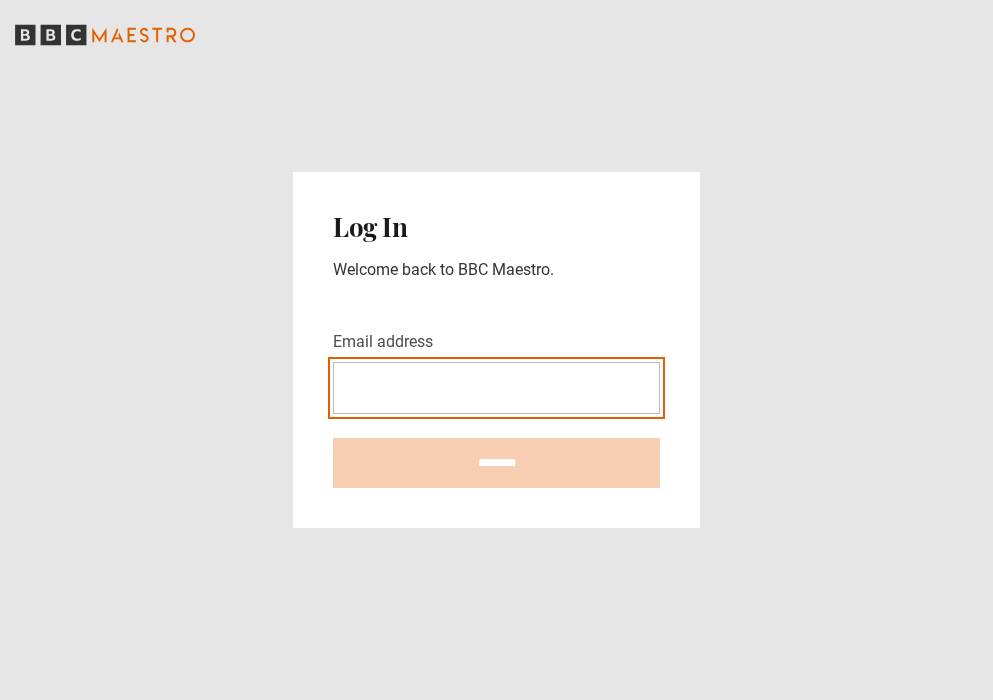 click on "Email address" at bounding box center (496, 388) 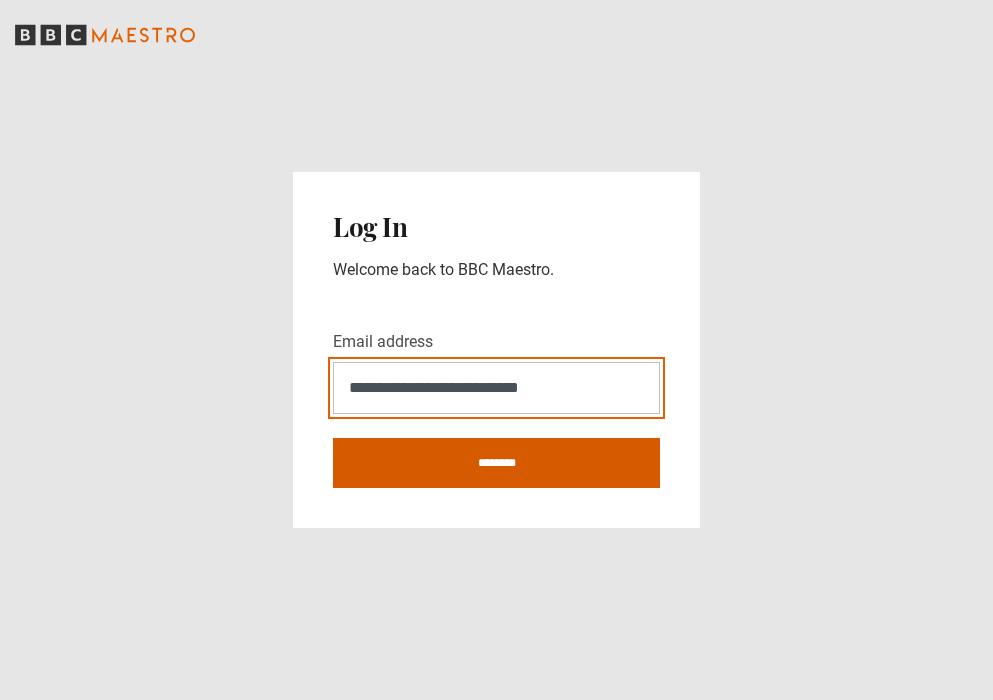 type on "**********" 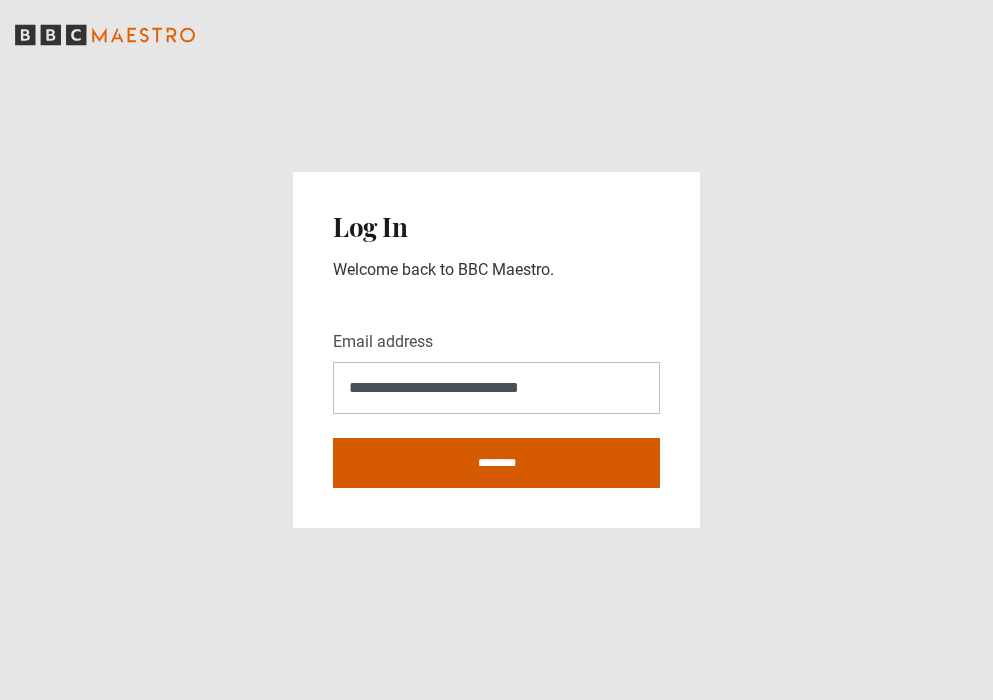 click on "********" at bounding box center [496, 463] 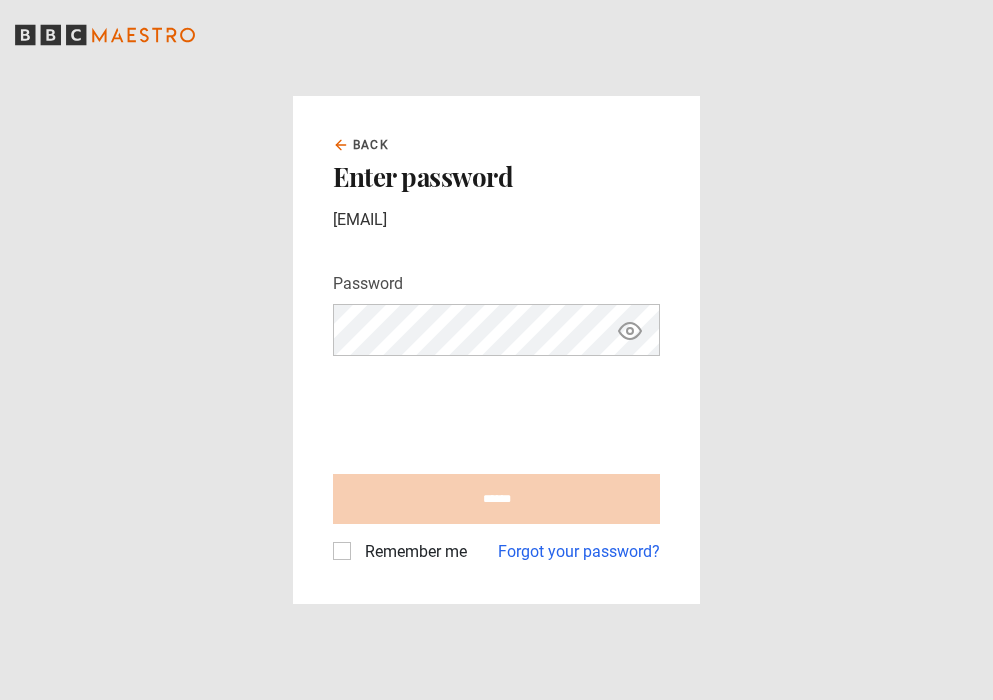 scroll, scrollTop: 0, scrollLeft: 0, axis: both 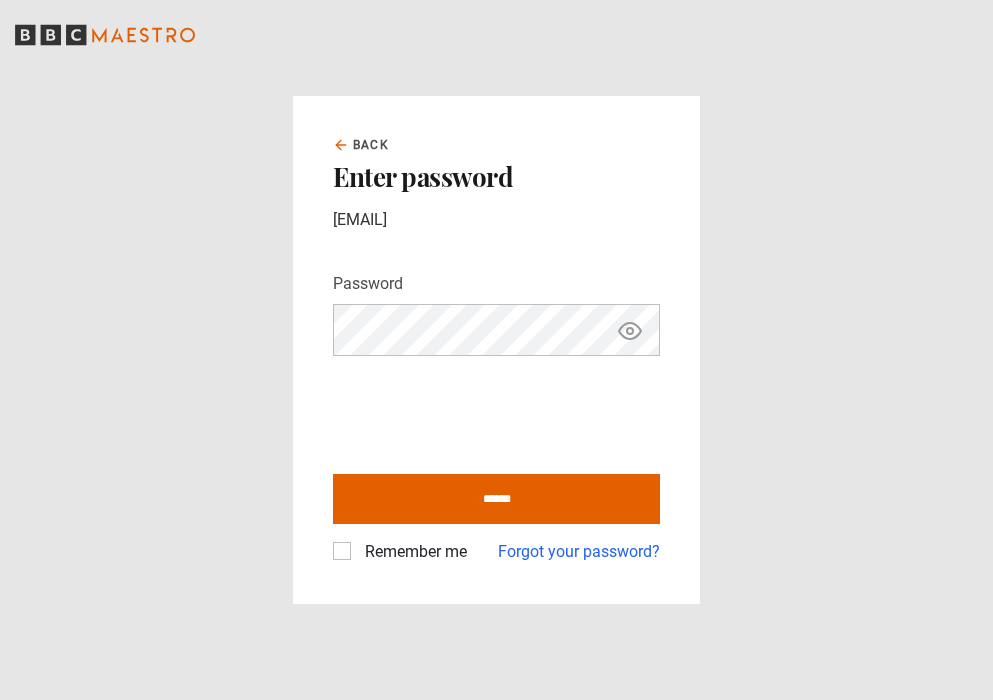 click on "******" at bounding box center [496, 499] 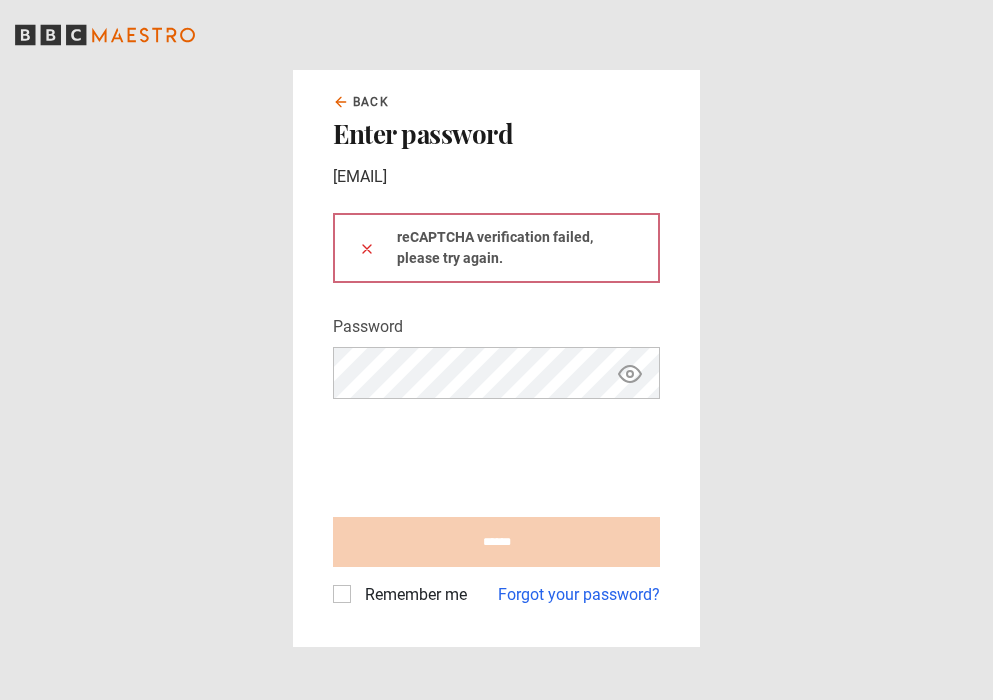 scroll, scrollTop: 0, scrollLeft: 0, axis: both 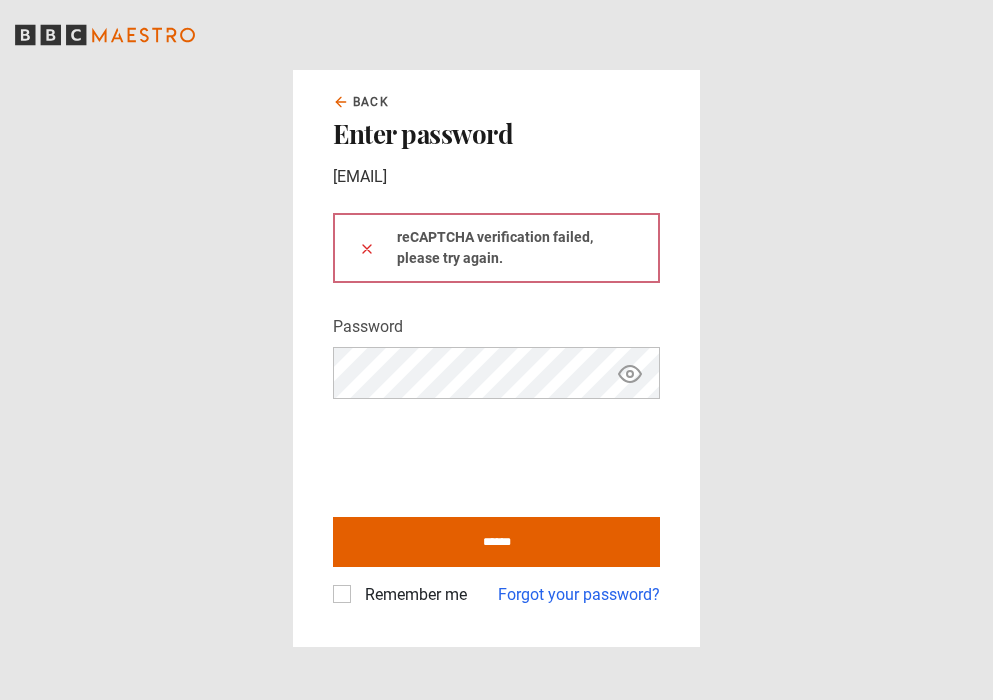 click on "Back
Enter password
angela.sant.albano@gmail.com
reCAPTCHA verification failed, please try again.
Password
Your password is hidden
******
Remember me
Forgot your password?" at bounding box center [496, 350] 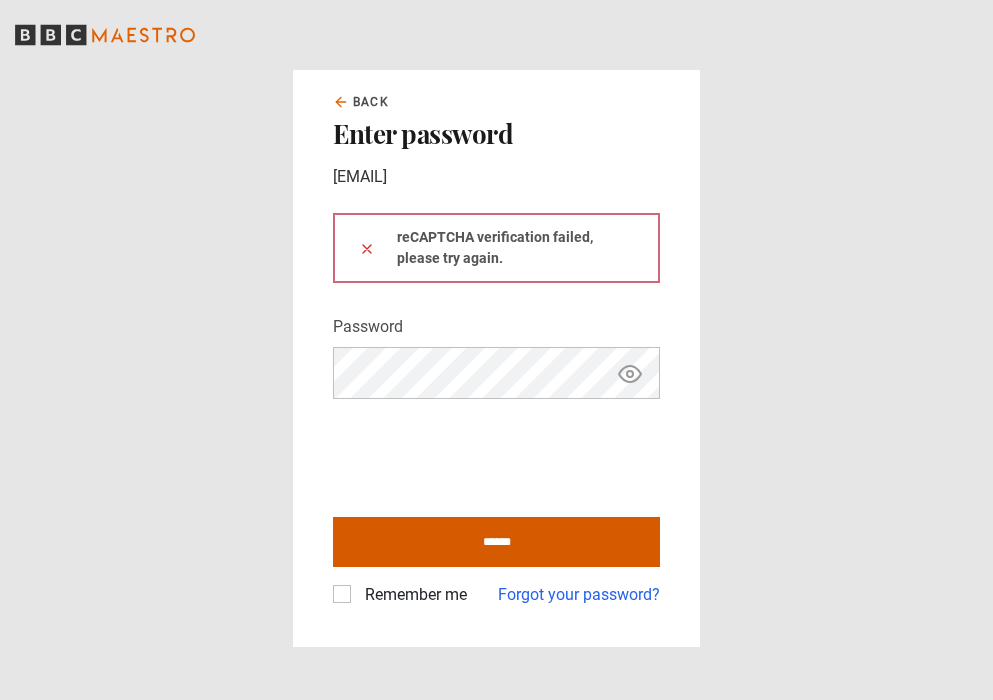 click on "******" at bounding box center (496, 542) 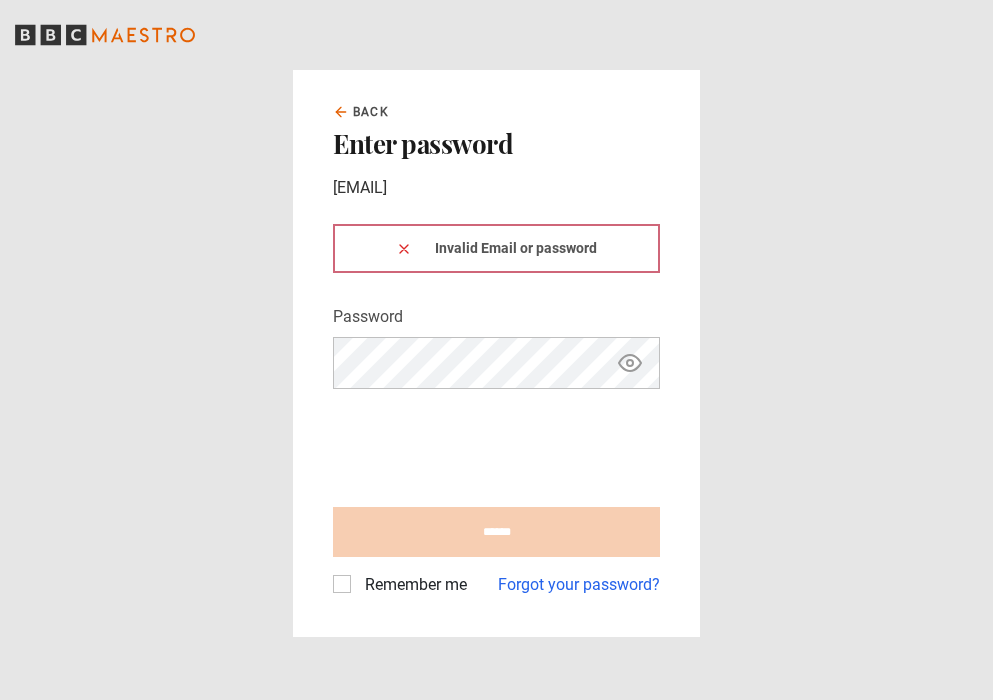 scroll, scrollTop: 0, scrollLeft: 0, axis: both 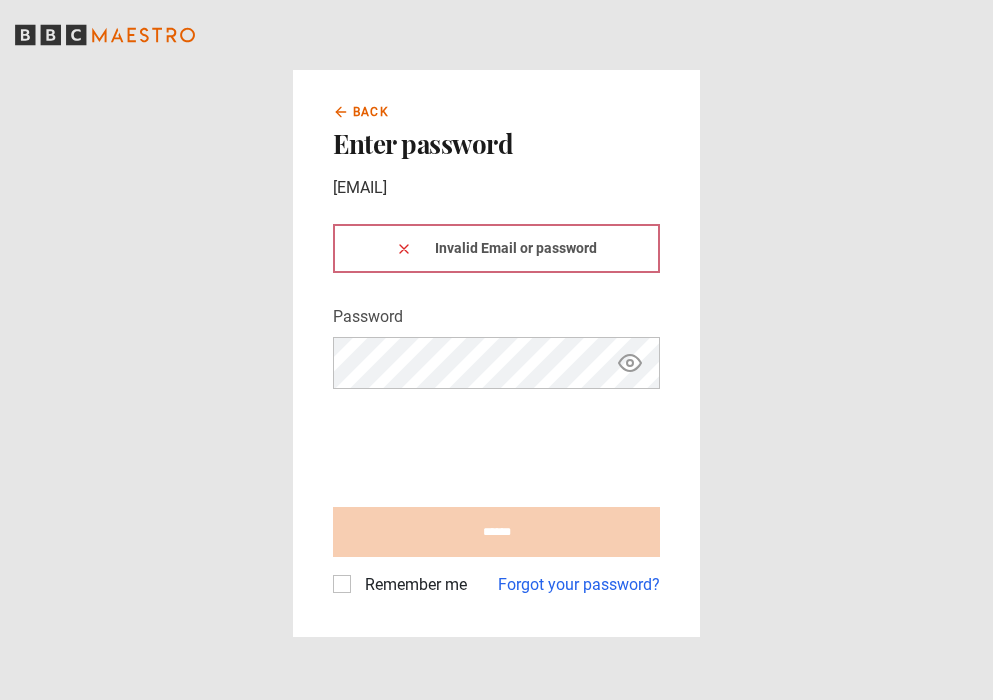 click on "Back" at bounding box center [371, 112] 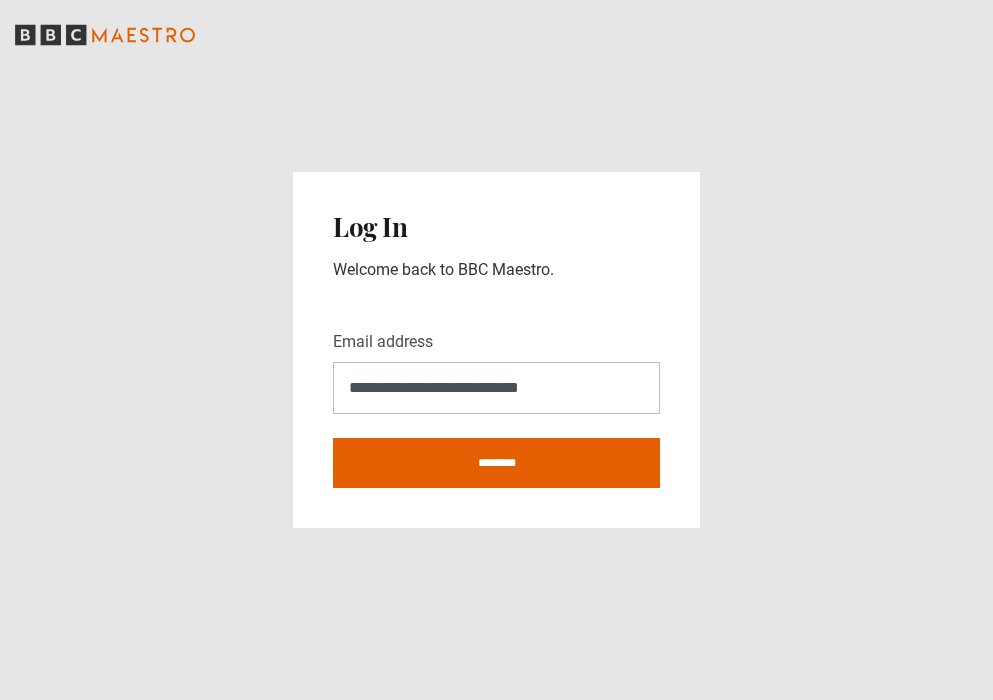 scroll, scrollTop: 0, scrollLeft: 0, axis: both 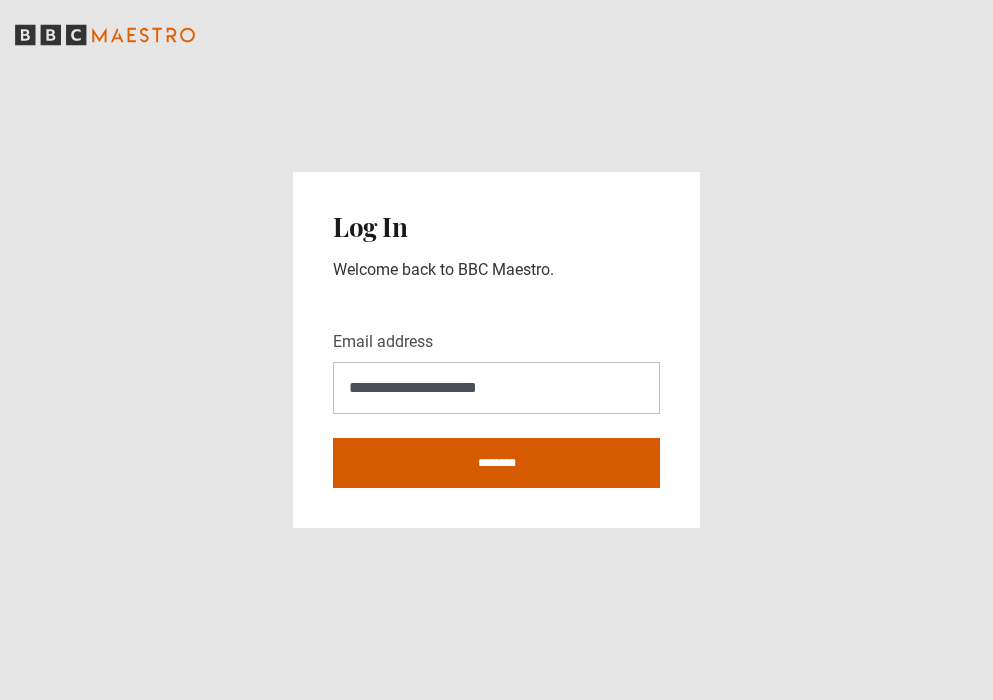 type on "**********" 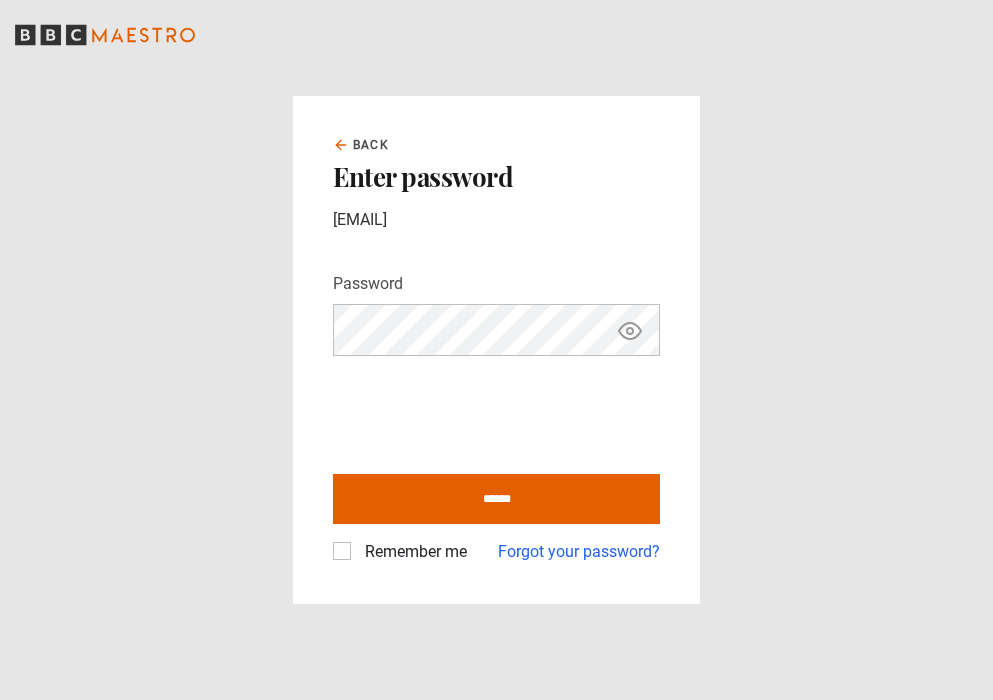 scroll, scrollTop: 0, scrollLeft: 0, axis: both 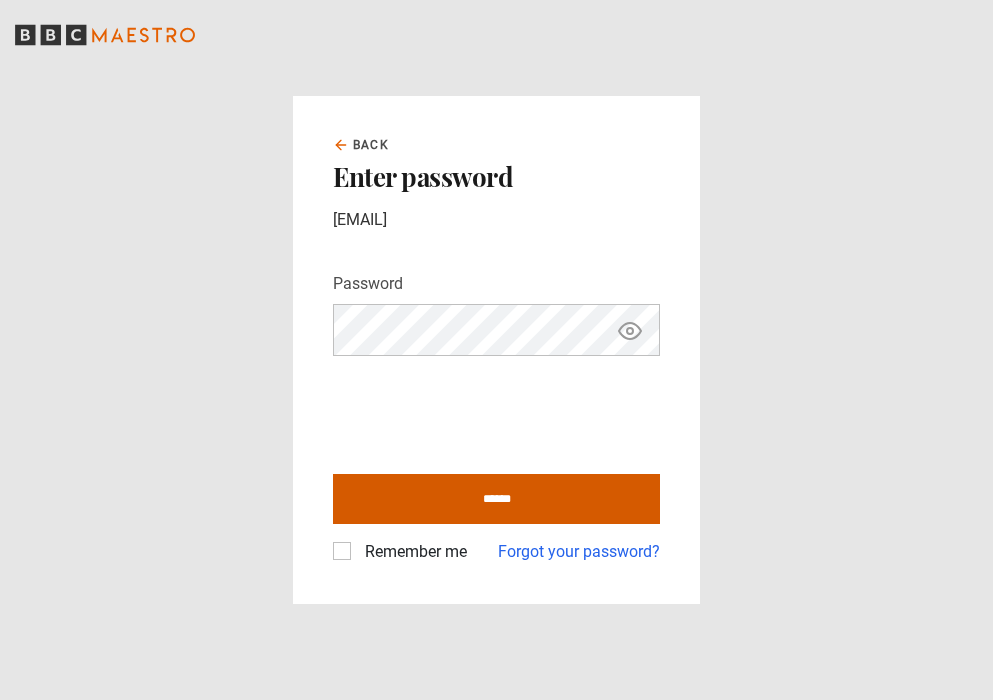 click on "******" at bounding box center (496, 499) 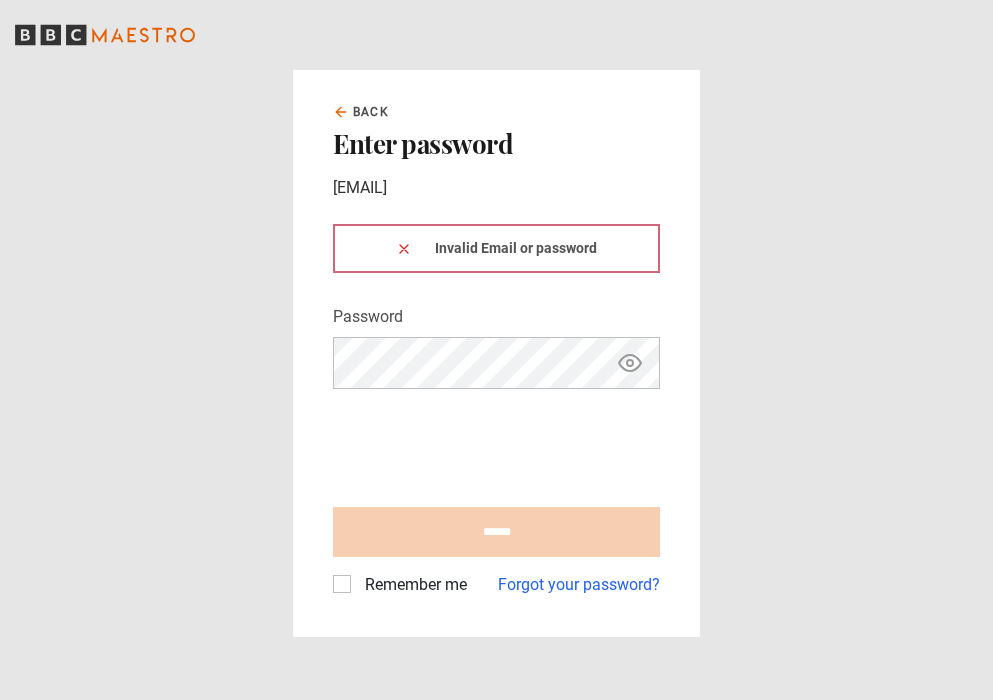 scroll, scrollTop: 0, scrollLeft: 0, axis: both 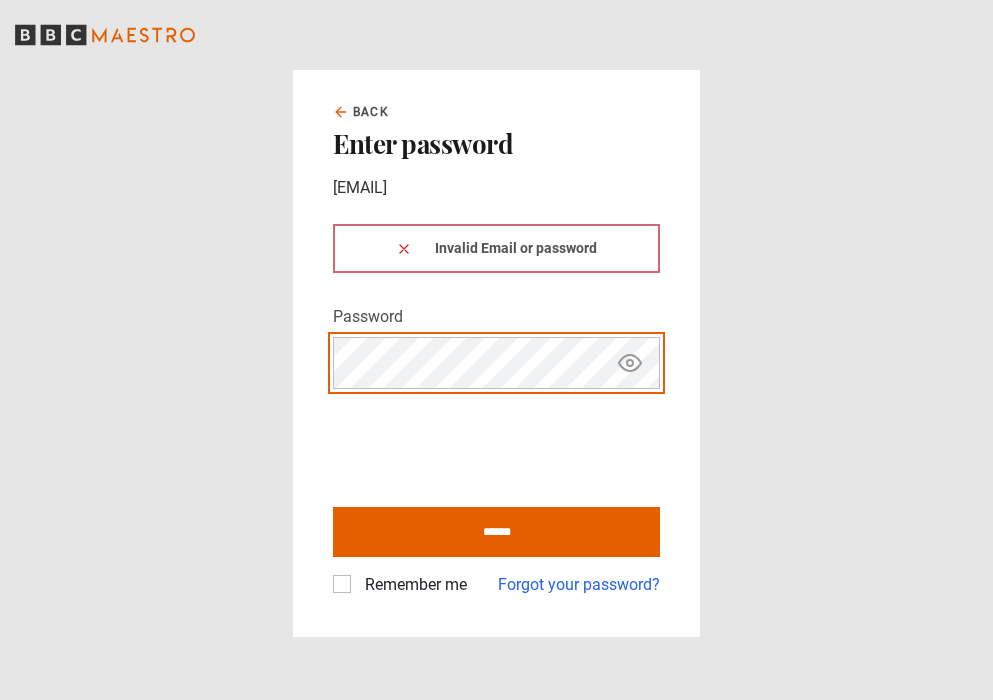 click at bounding box center [404, 248] 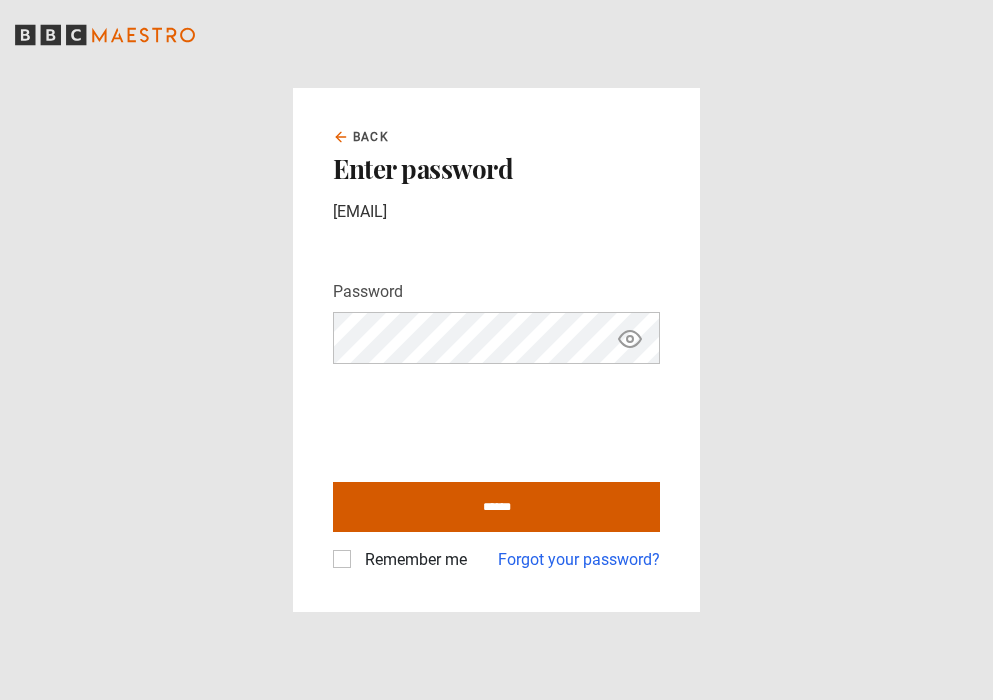 click on "******" at bounding box center [496, 507] 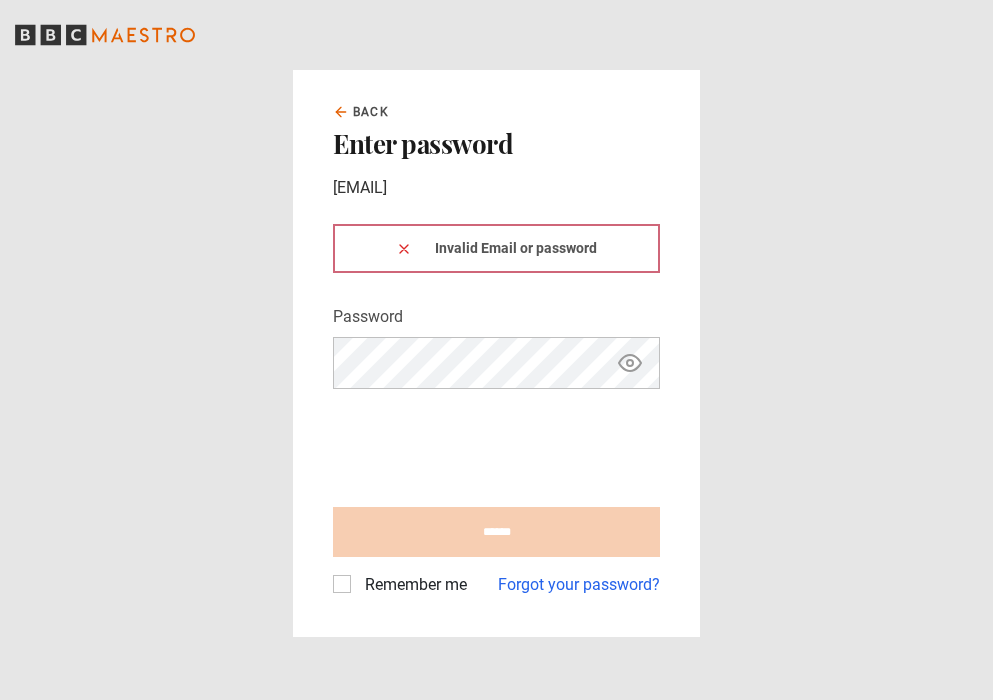 scroll, scrollTop: 0, scrollLeft: 0, axis: both 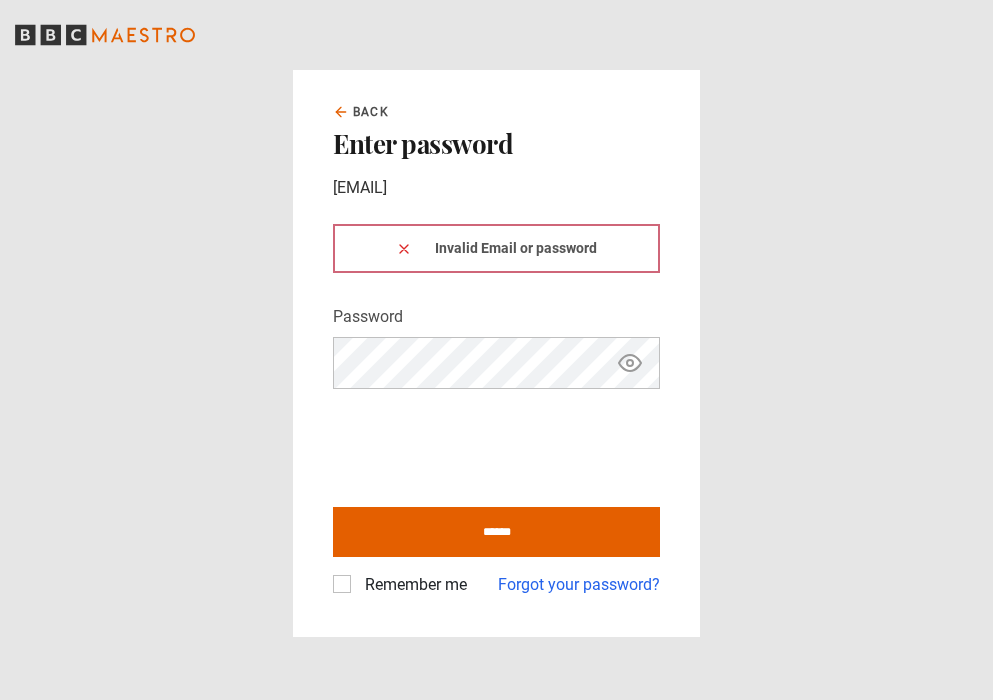 click 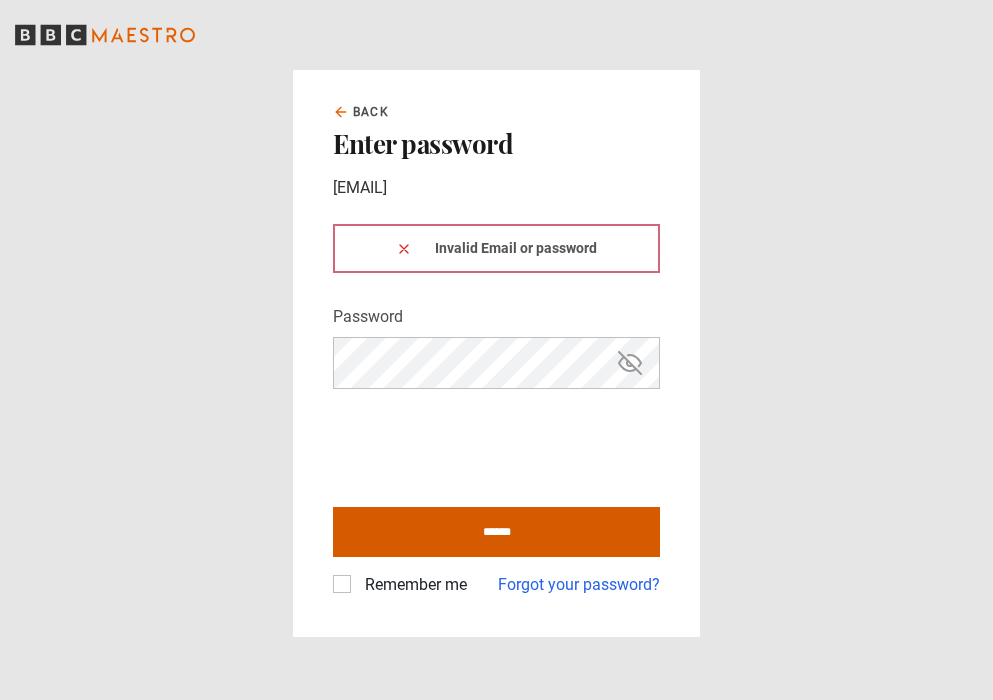 click on "******" at bounding box center [496, 532] 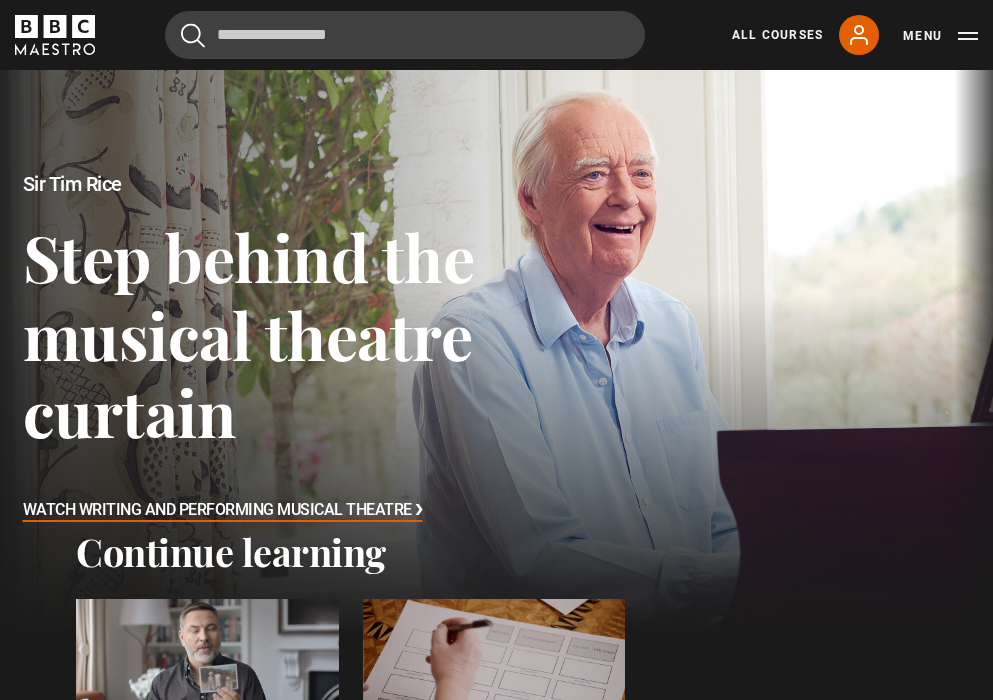 scroll, scrollTop: 0, scrollLeft: 0, axis: both 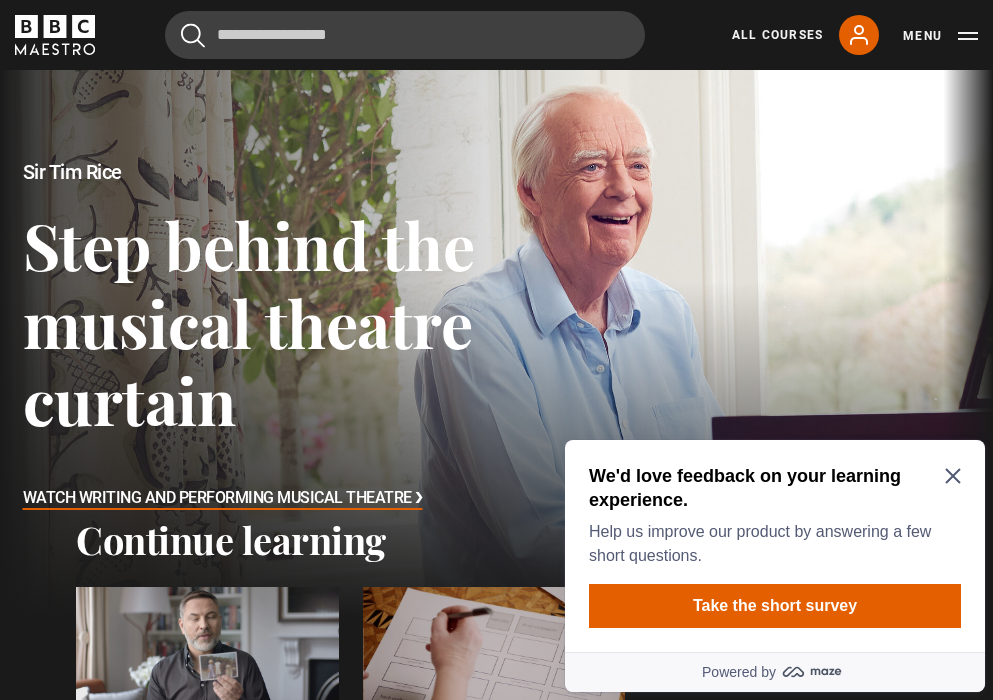 click on "We'd love feedback on your learning experience. Help us improve our product by answering a few short questions." at bounding box center (775, 516) 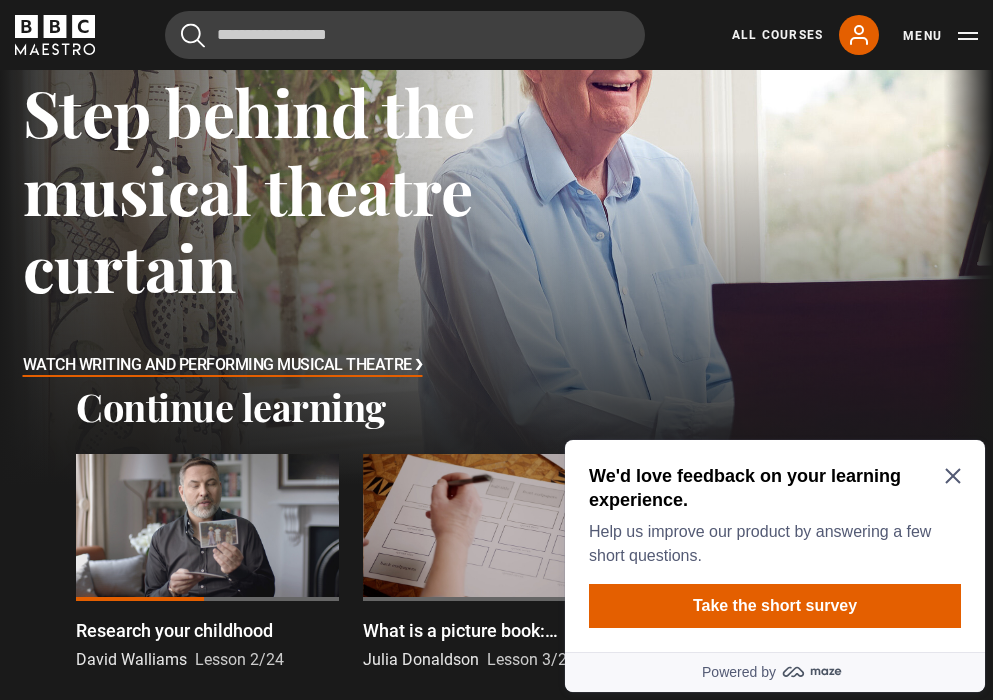 scroll, scrollTop: 219, scrollLeft: 0, axis: vertical 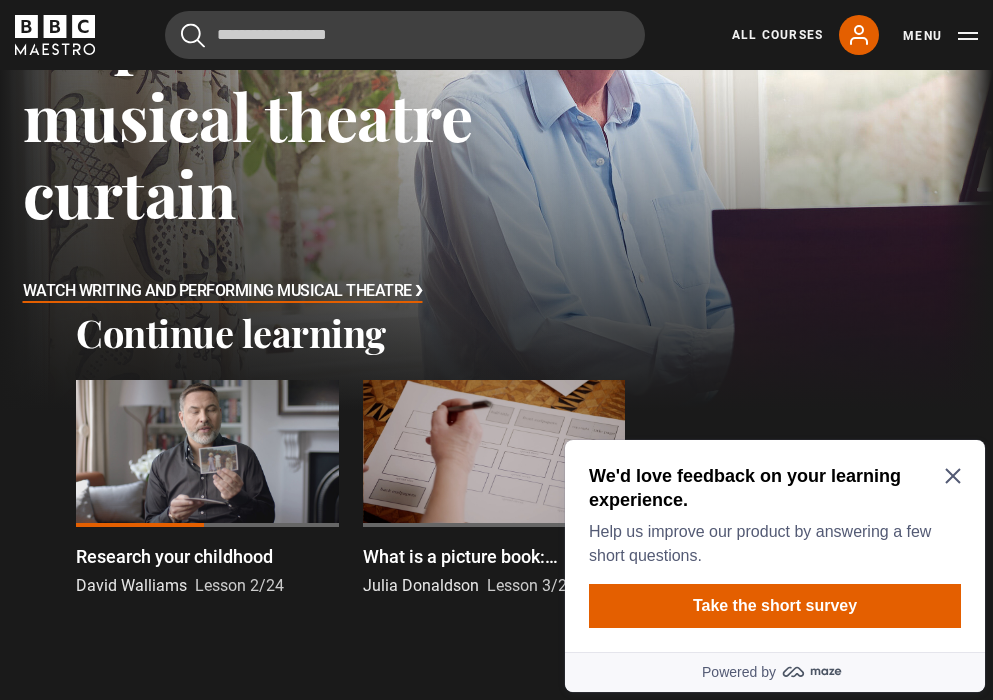 click 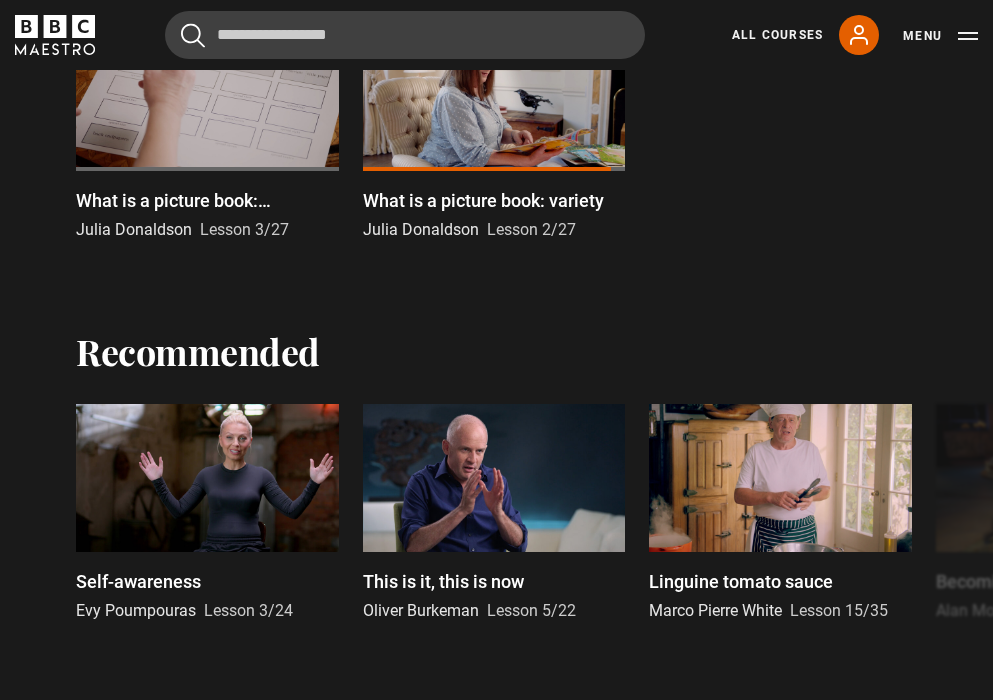 scroll, scrollTop: 984, scrollLeft: 0, axis: vertical 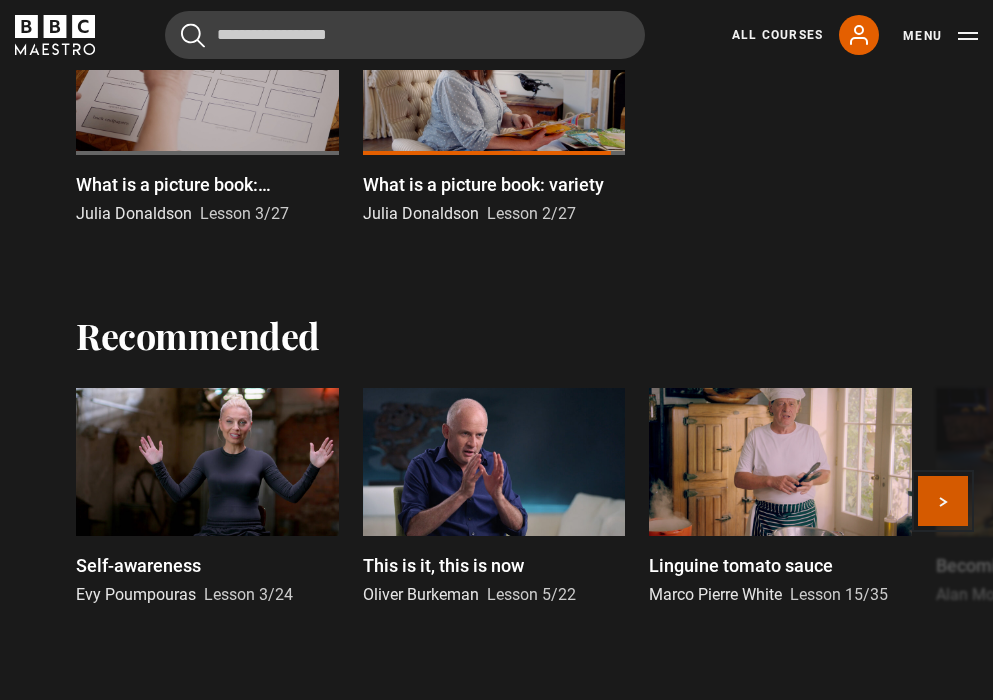 click on "Next" at bounding box center [943, 501] 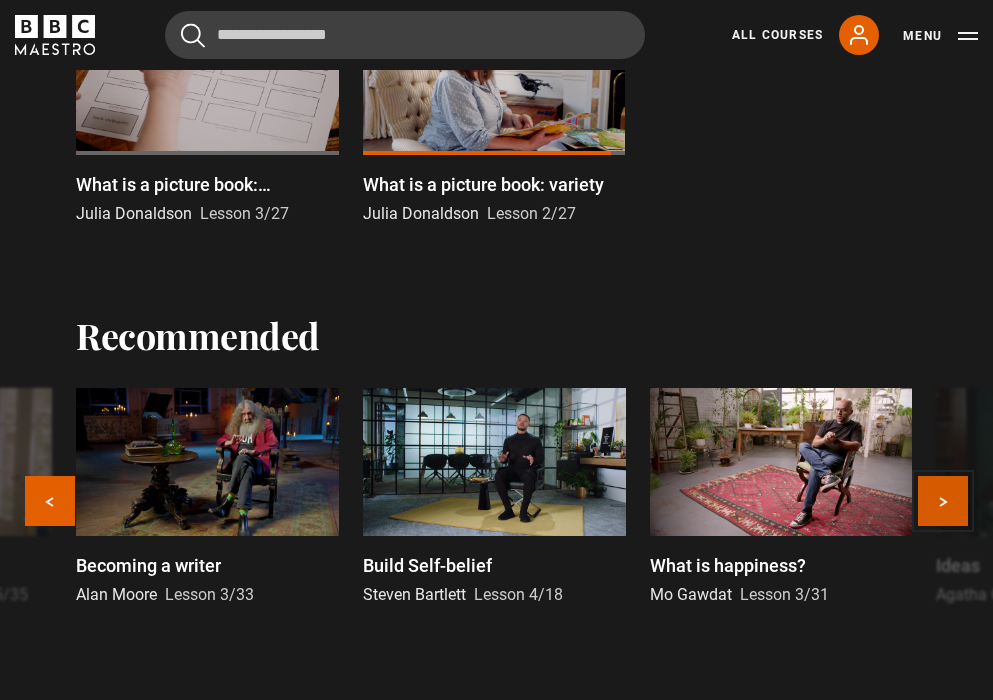 click on "Next" at bounding box center (943, 501) 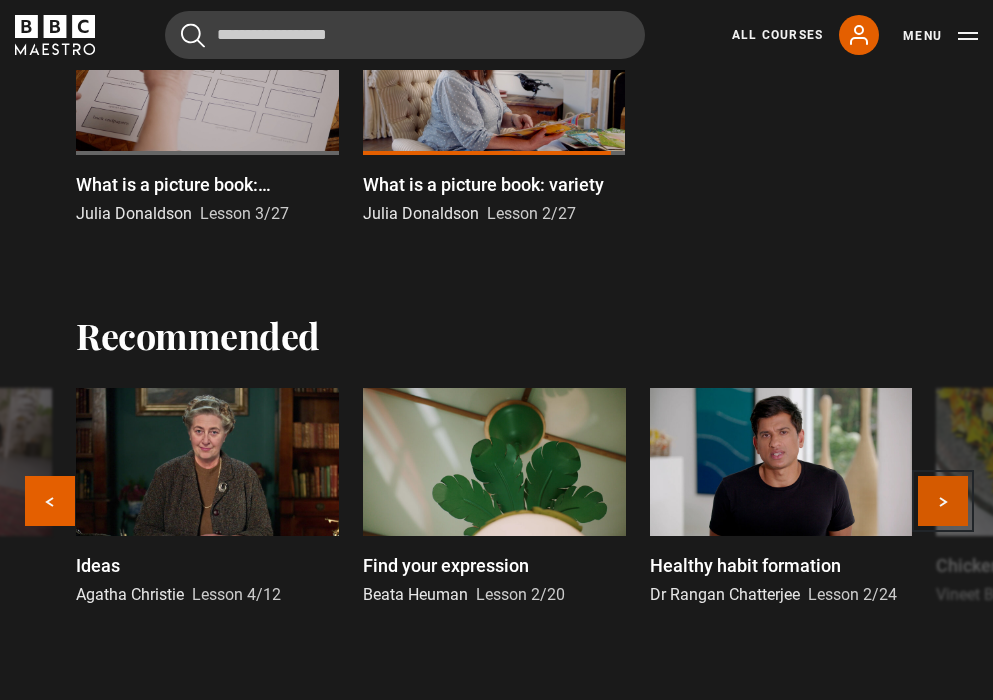 click on "Next" at bounding box center (943, 501) 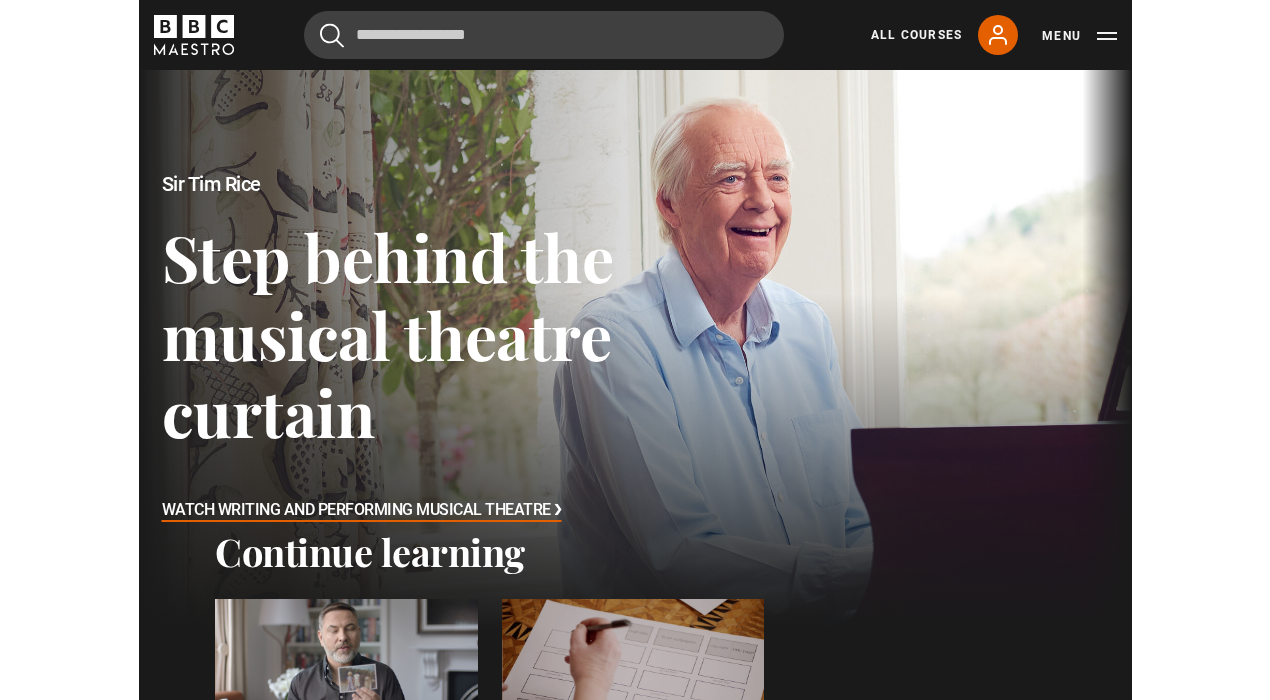 scroll, scrollTop: 287, scrollLeft: 0, axis: vertical 